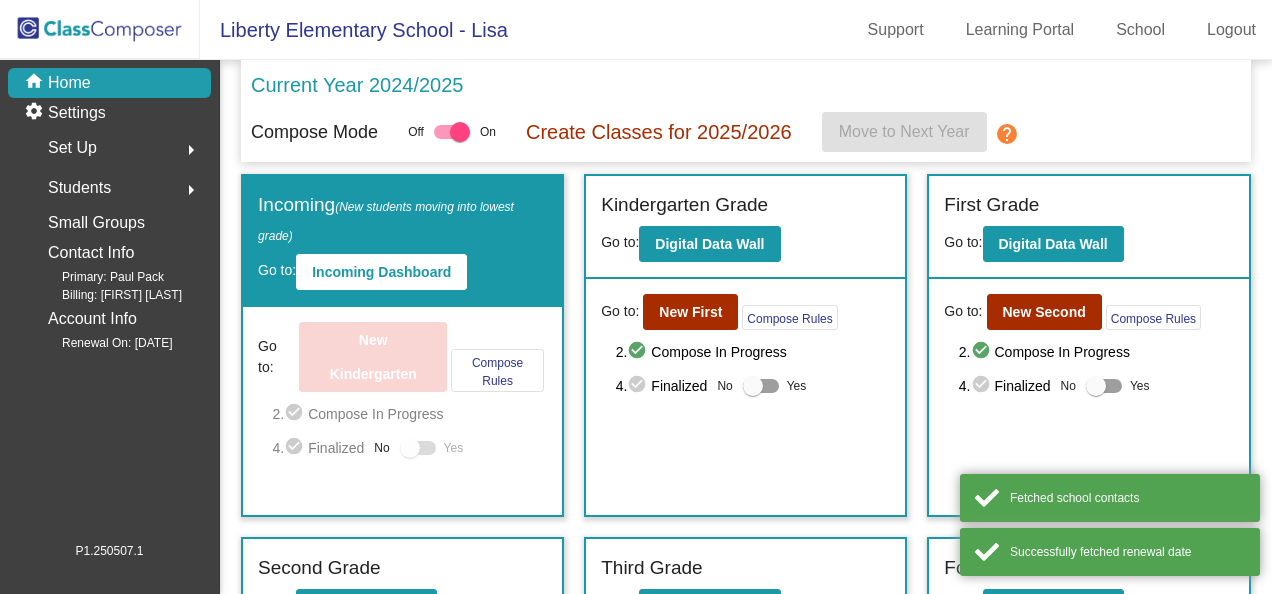scroll, scrollTop: 0, scrollLeft: 0, axis: both 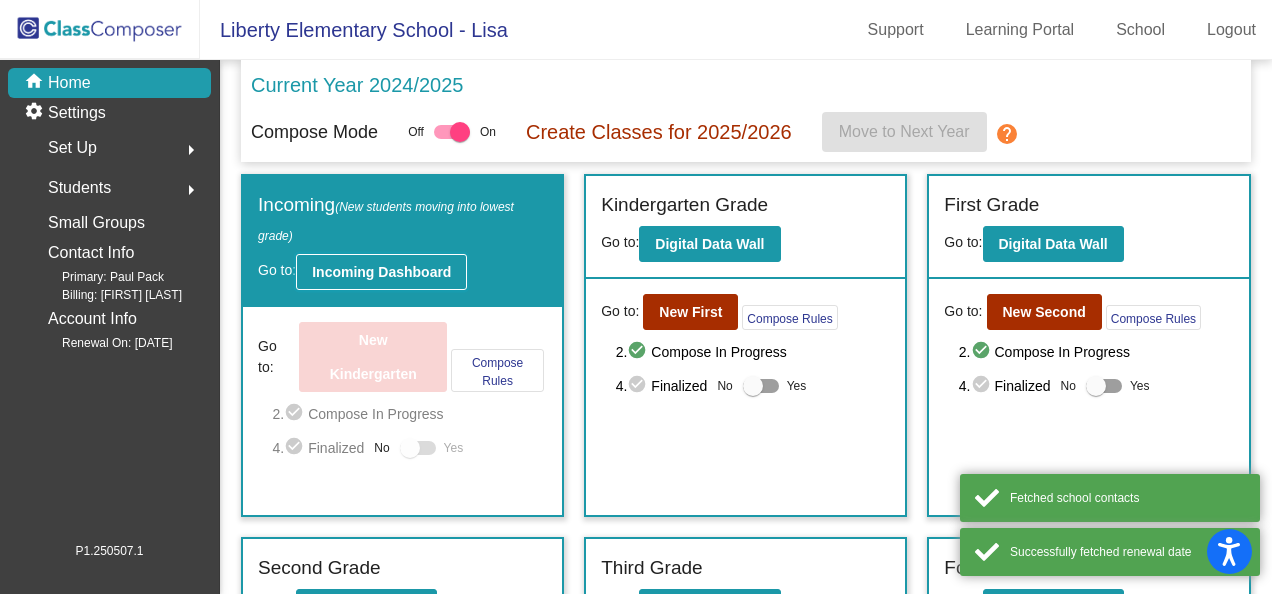 click on "Incoming Dashboard" 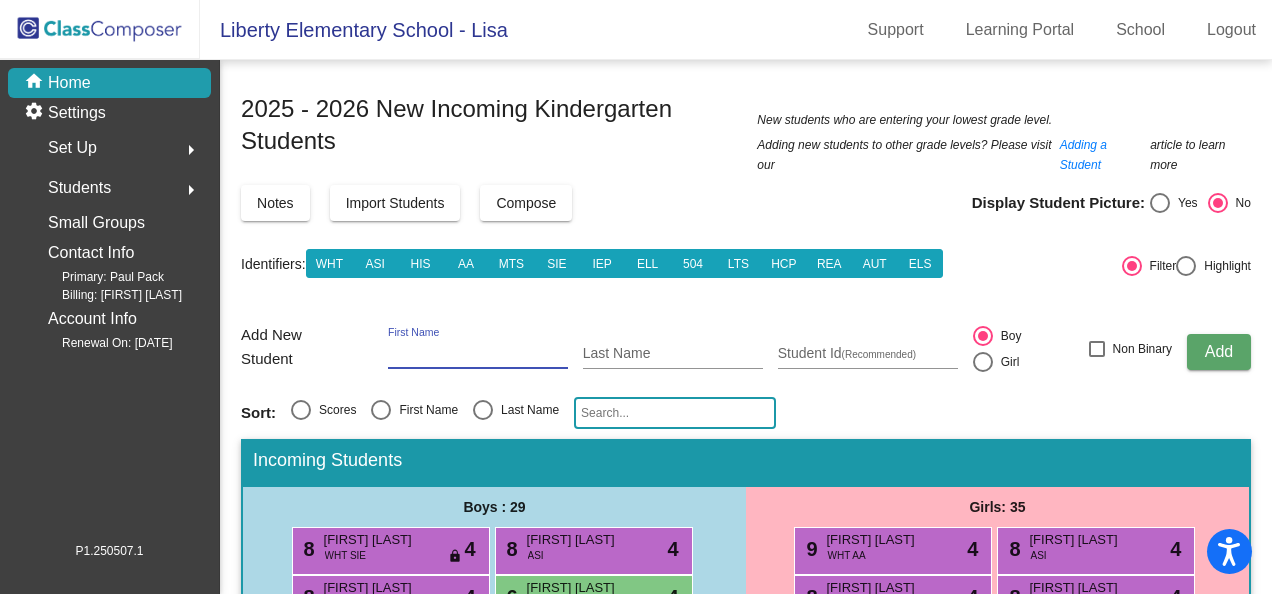 click on "First Name" at bounding box center [478, 354] 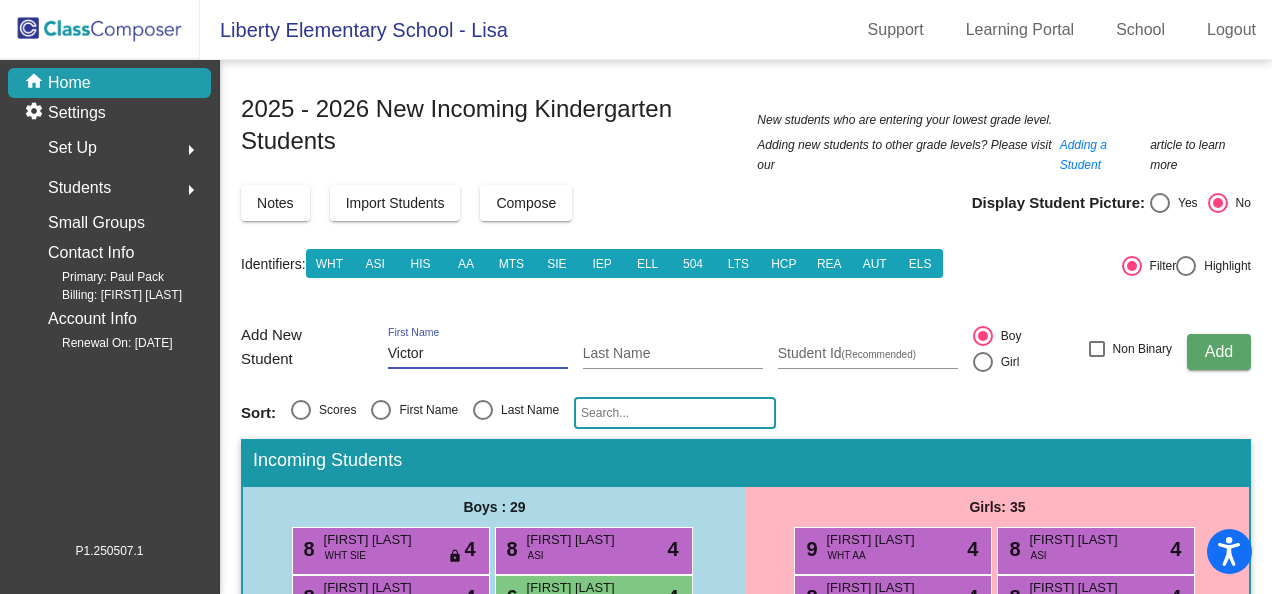 type on "Victor" 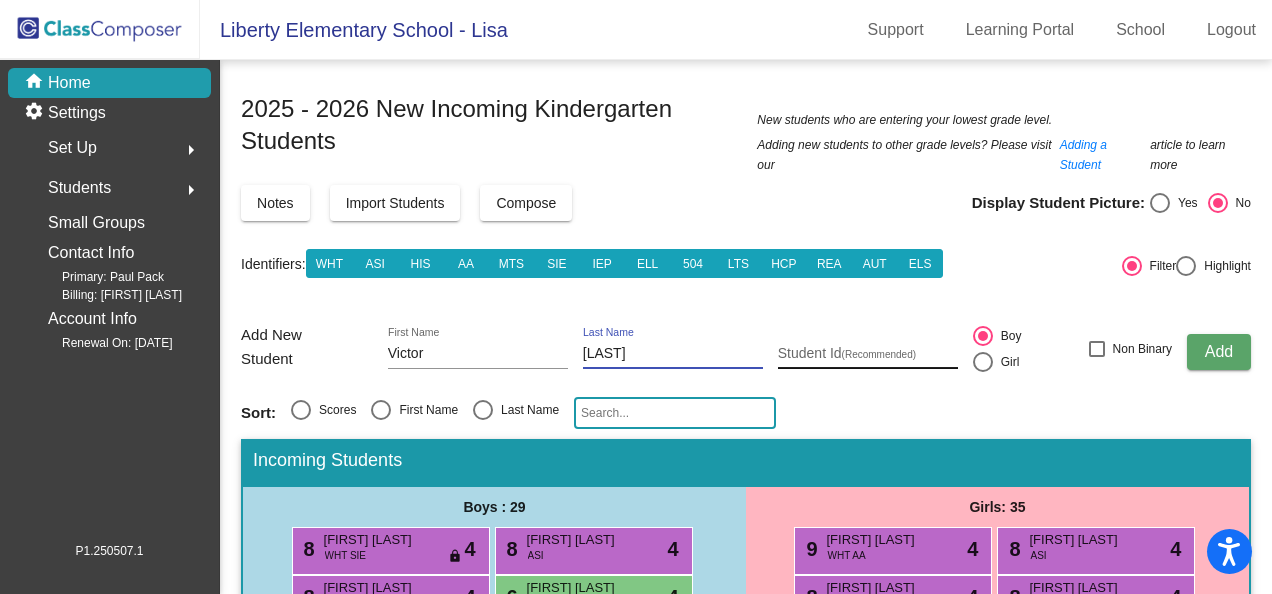 type on "[LAST]" 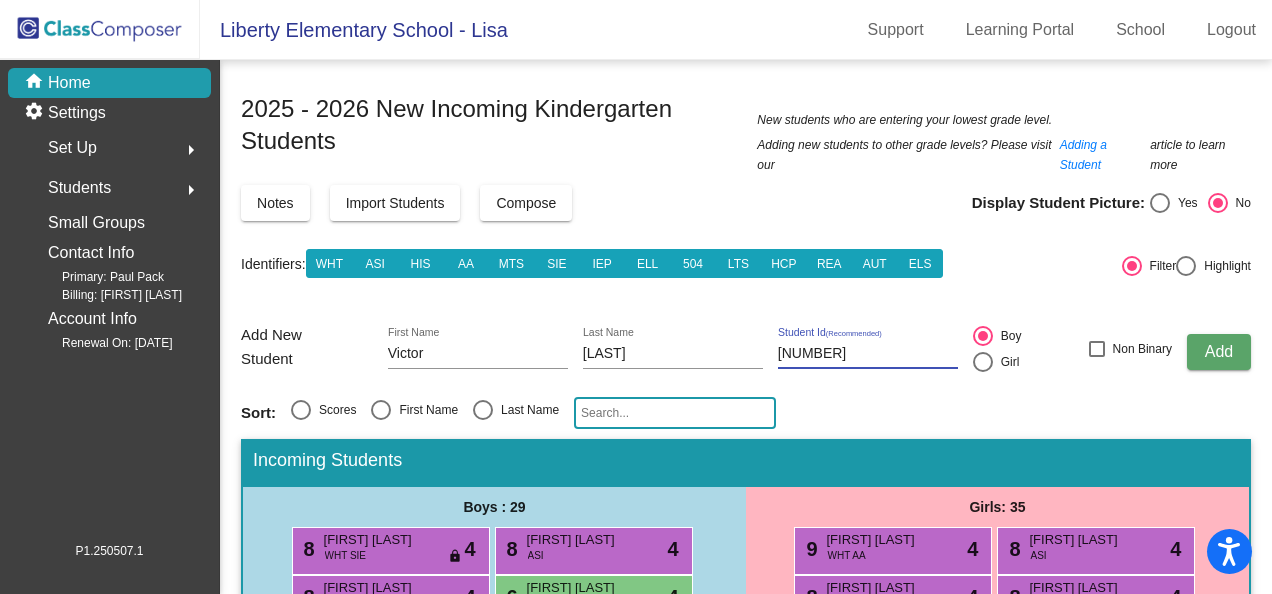 type on "[NUMBER]" 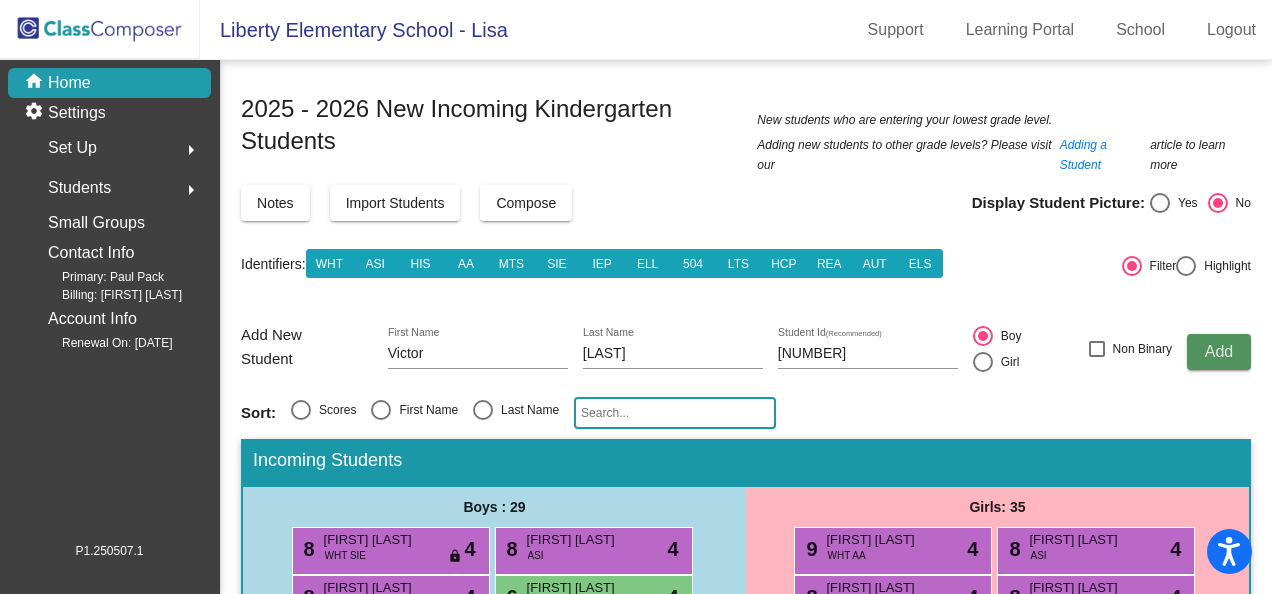 click on "Add" 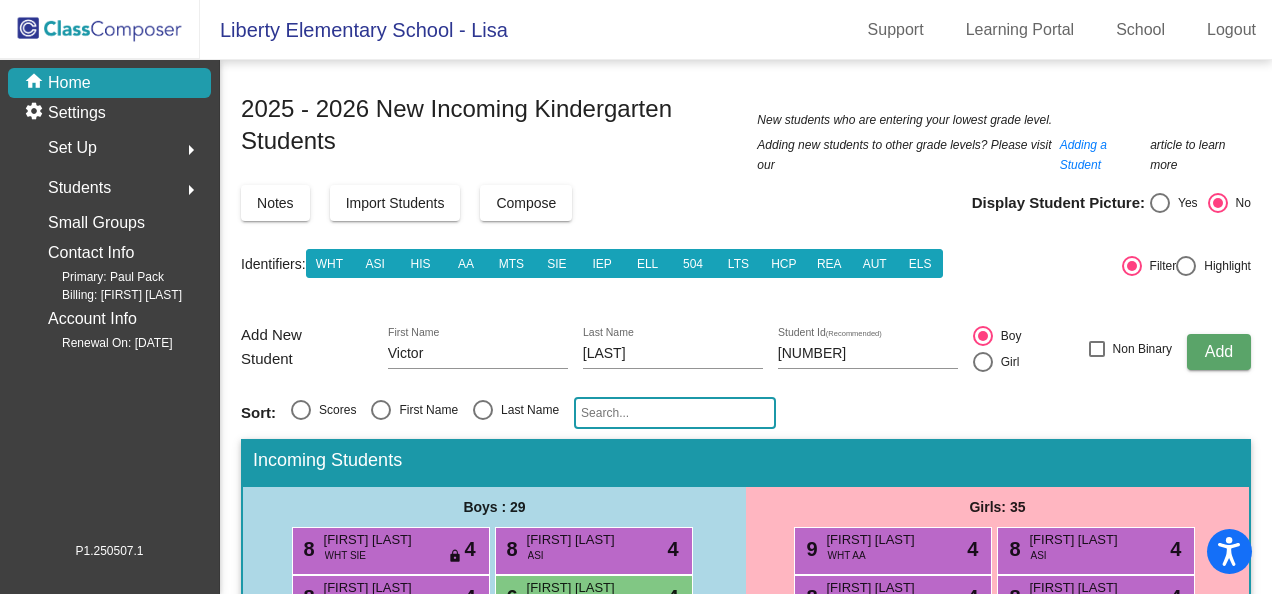 type 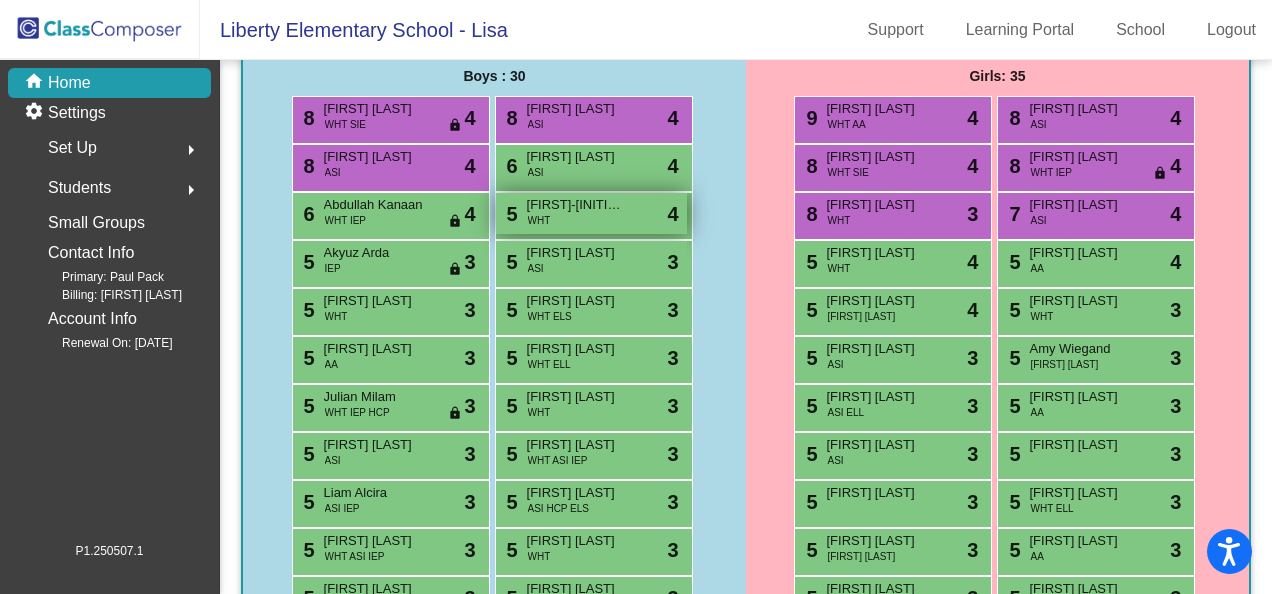 scroll, scrollTop: 531, scrollLeft: 0, axis: vertical 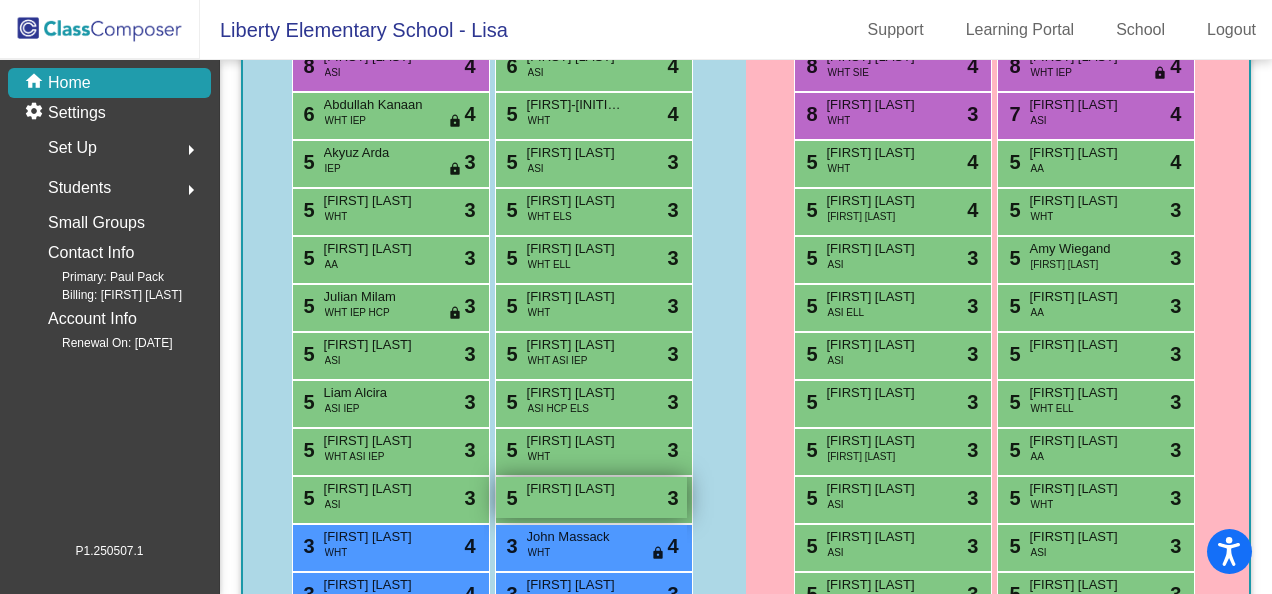 click on "[FIRST] [LAST]" at bounding box center (577, 489) 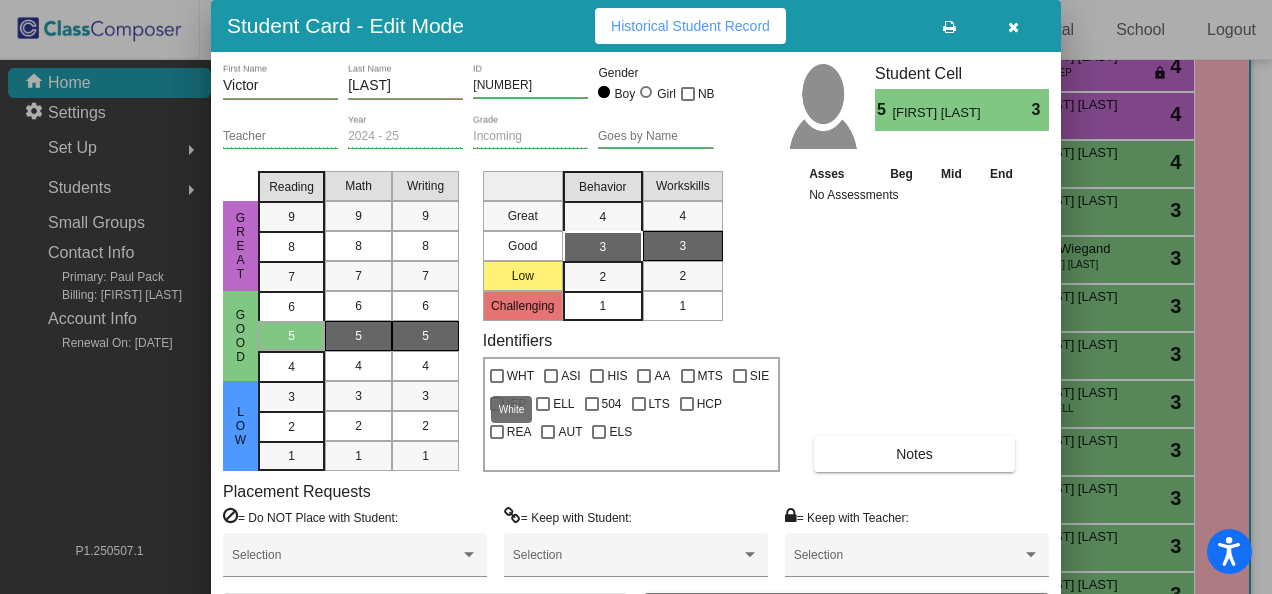 click at bounding box center (497, 376) 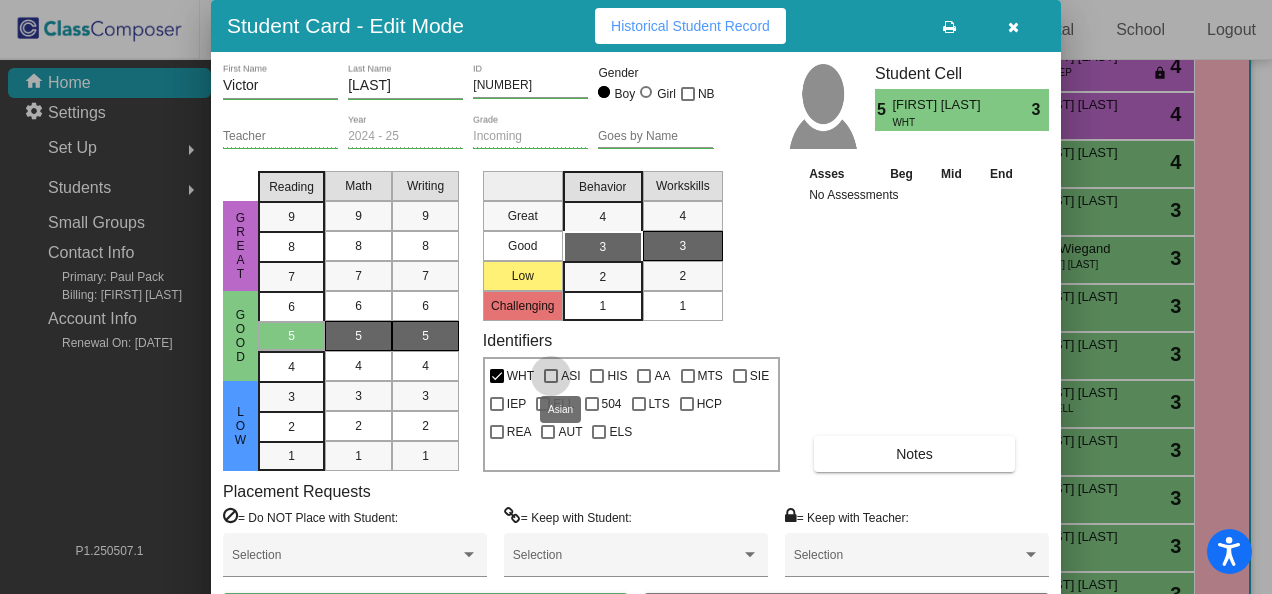 click at bounding box center [551, 376] 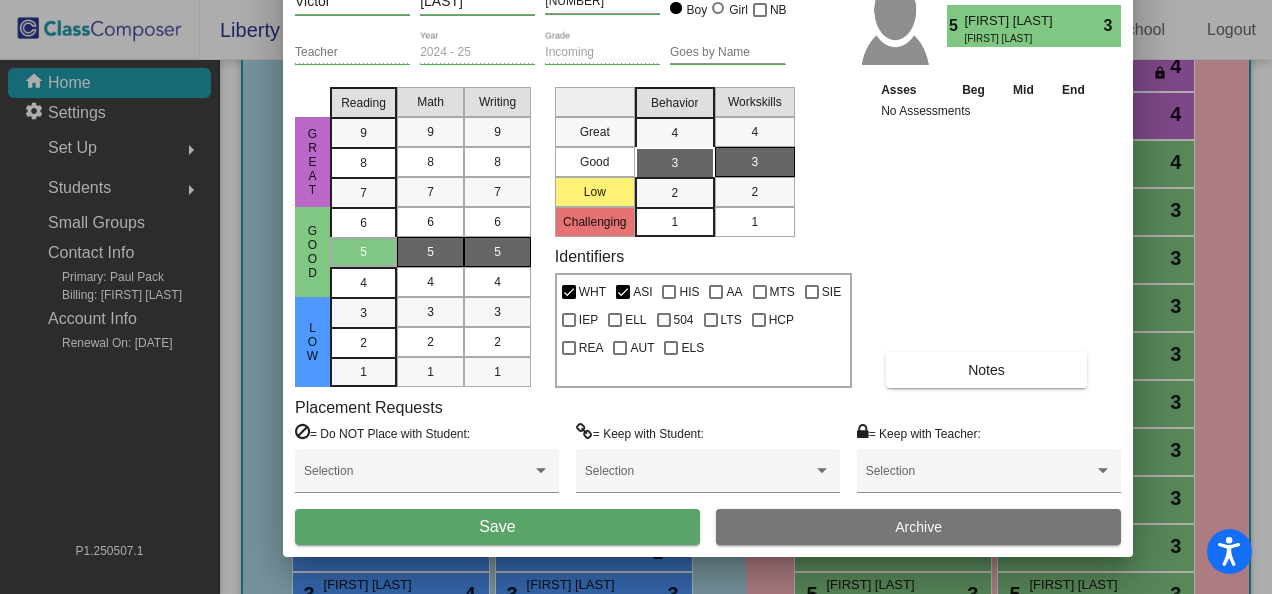 drag, startPoint x: 812, startPoint y: 16, endPoint x: 884, endPoint y: -68, distance: 110.63454 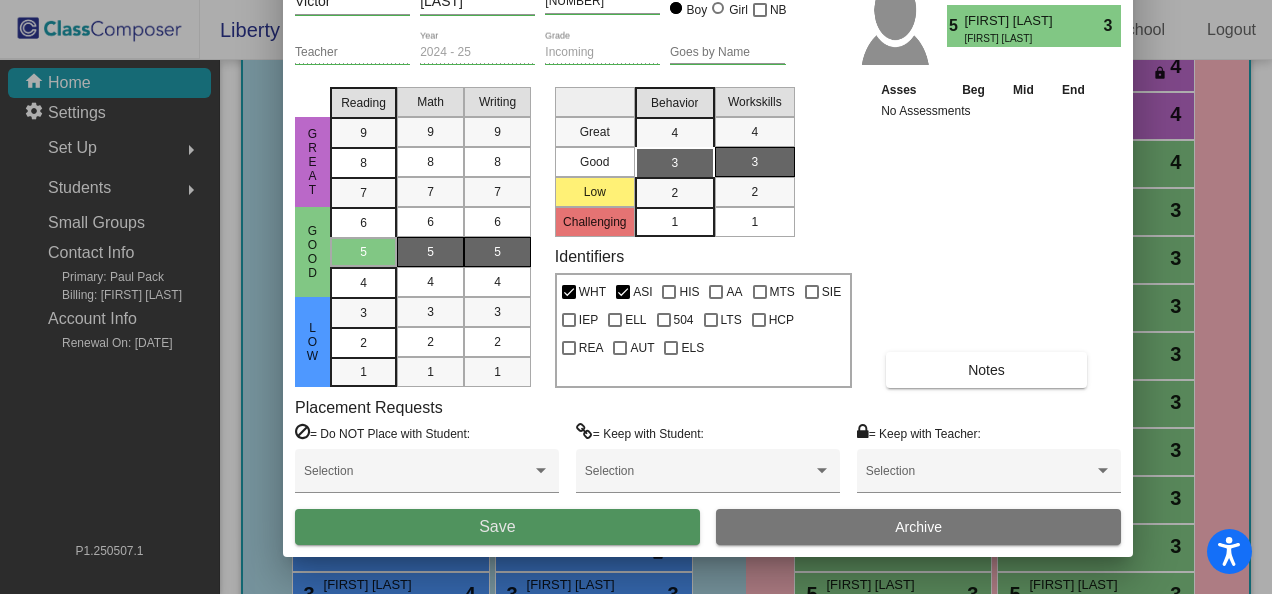 click on "Save" at bounding box center [497, 527] 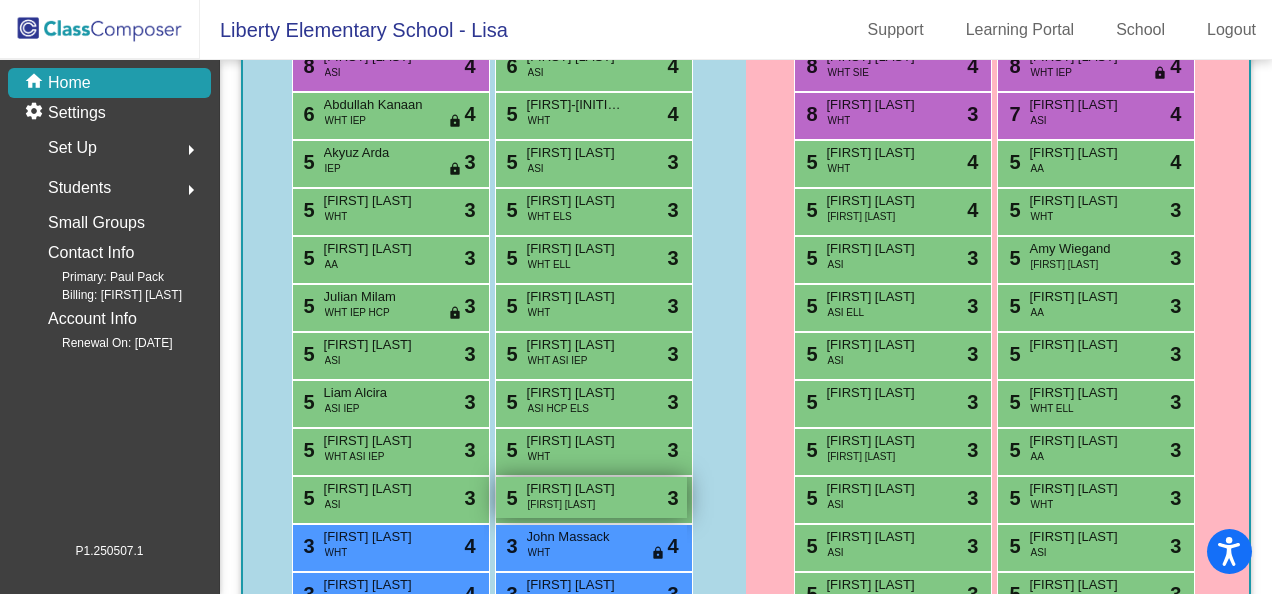 click on "[FIRST] [LAST]" at bounding box center (562, 504) 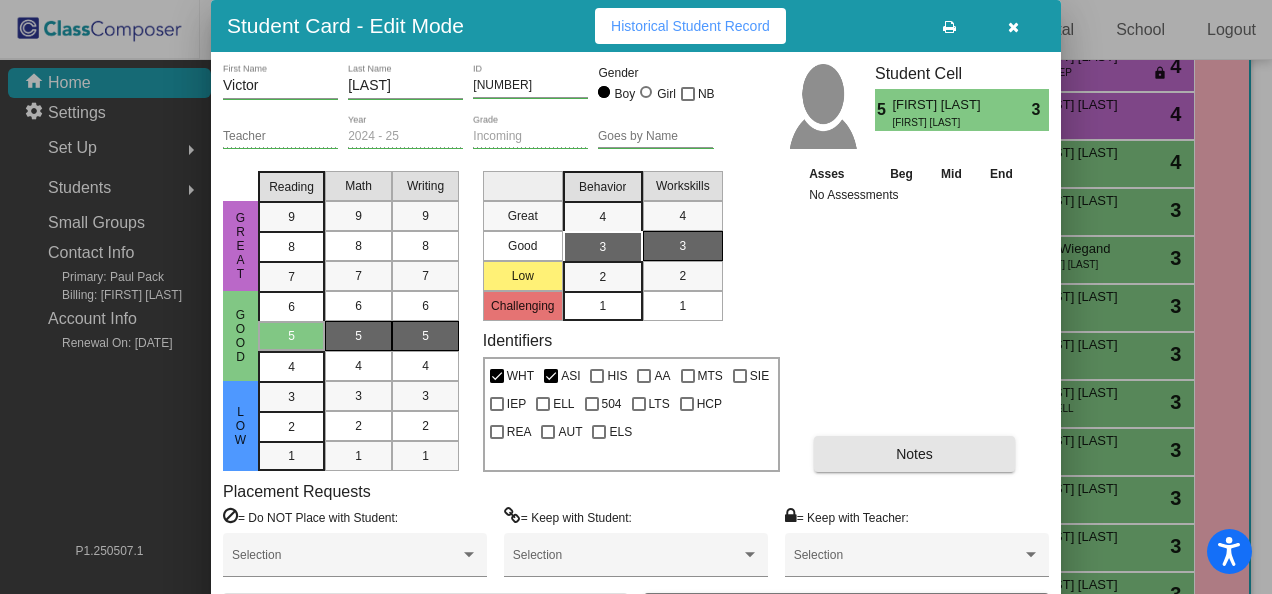 click on "Notes" at bounding box center [914, 454] 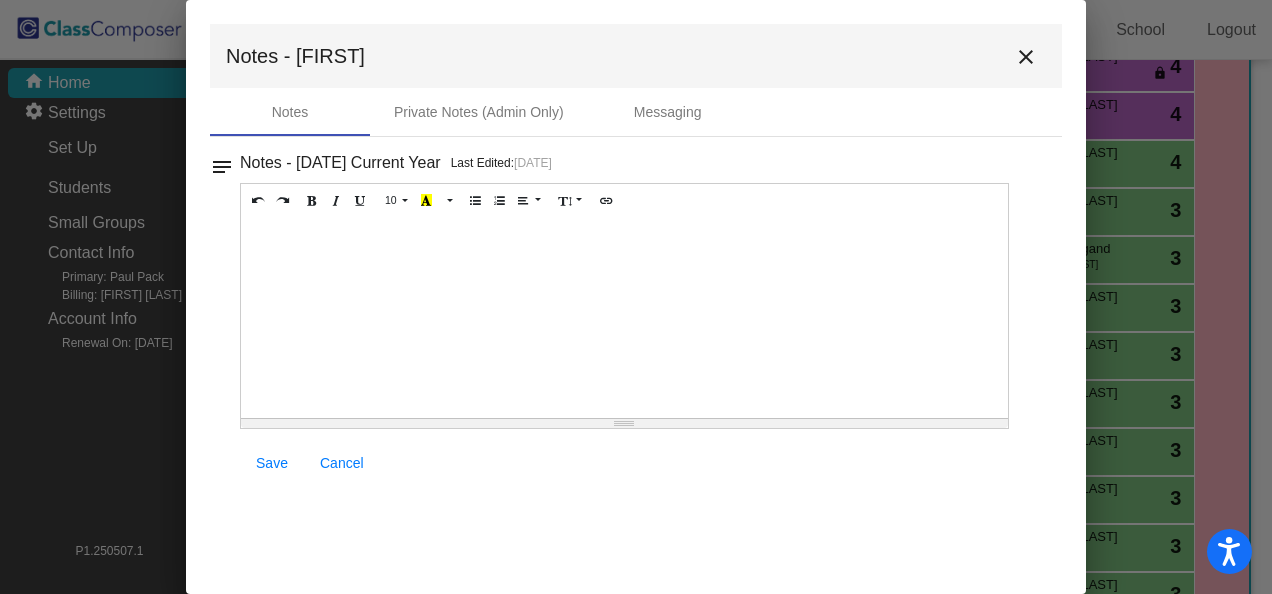 drag, startPoint x: 261, startPoint y: 242, endPoint x: 268, endPoint y: 228, distance: 15.652476 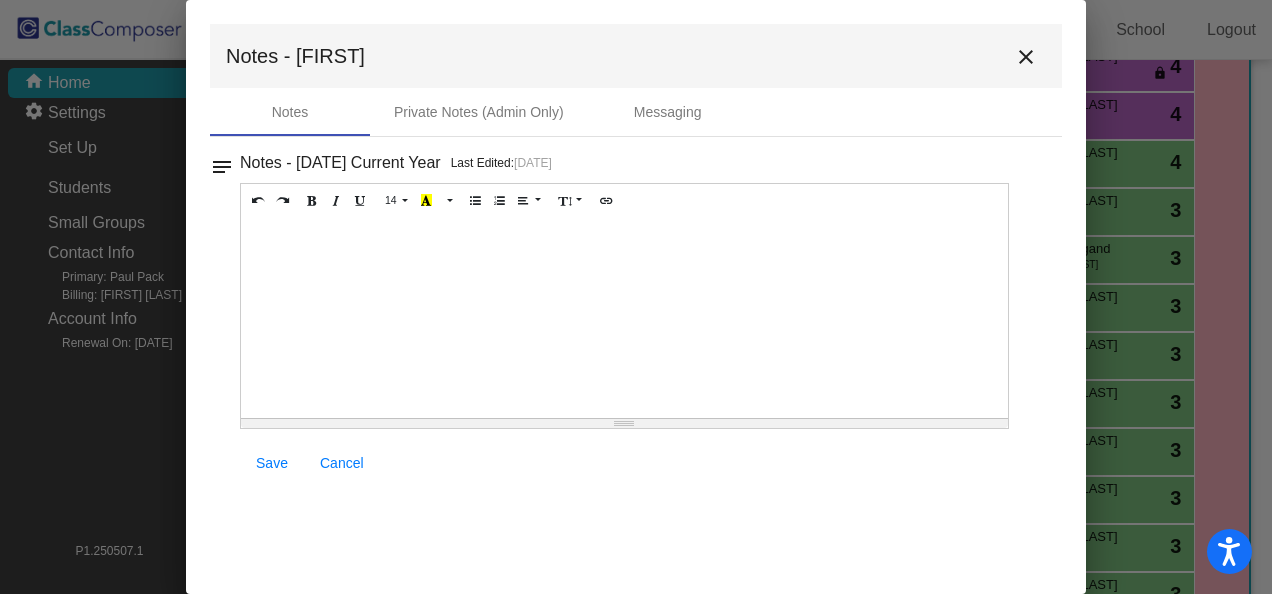 type 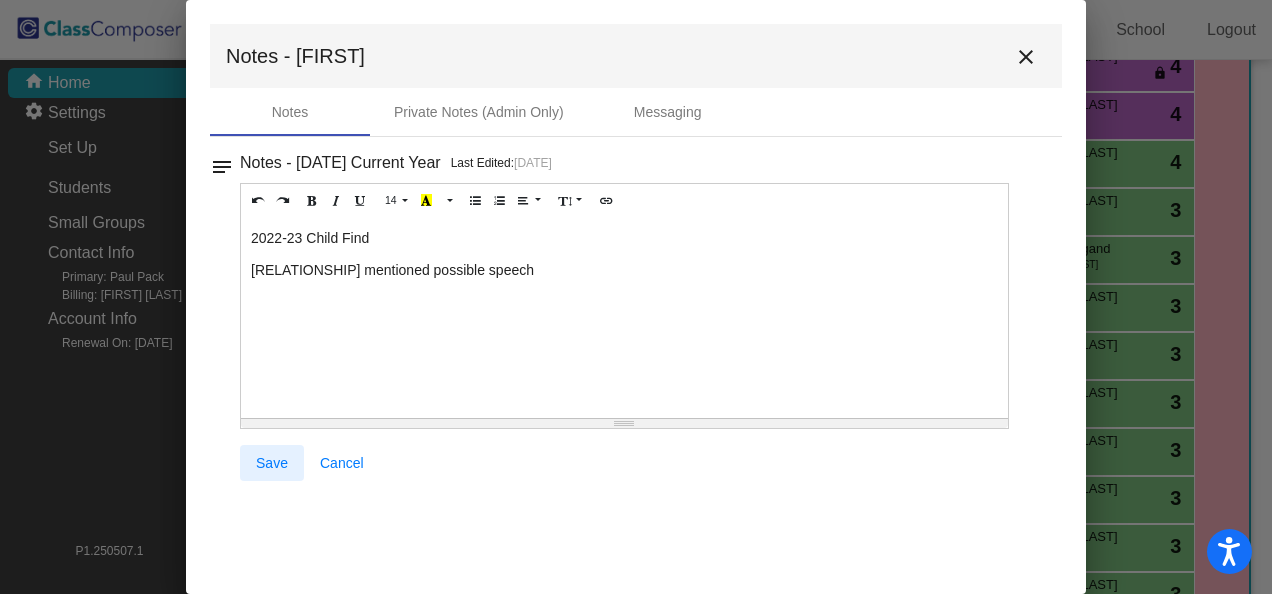 click on "Save" at bounding box center [272, 463] 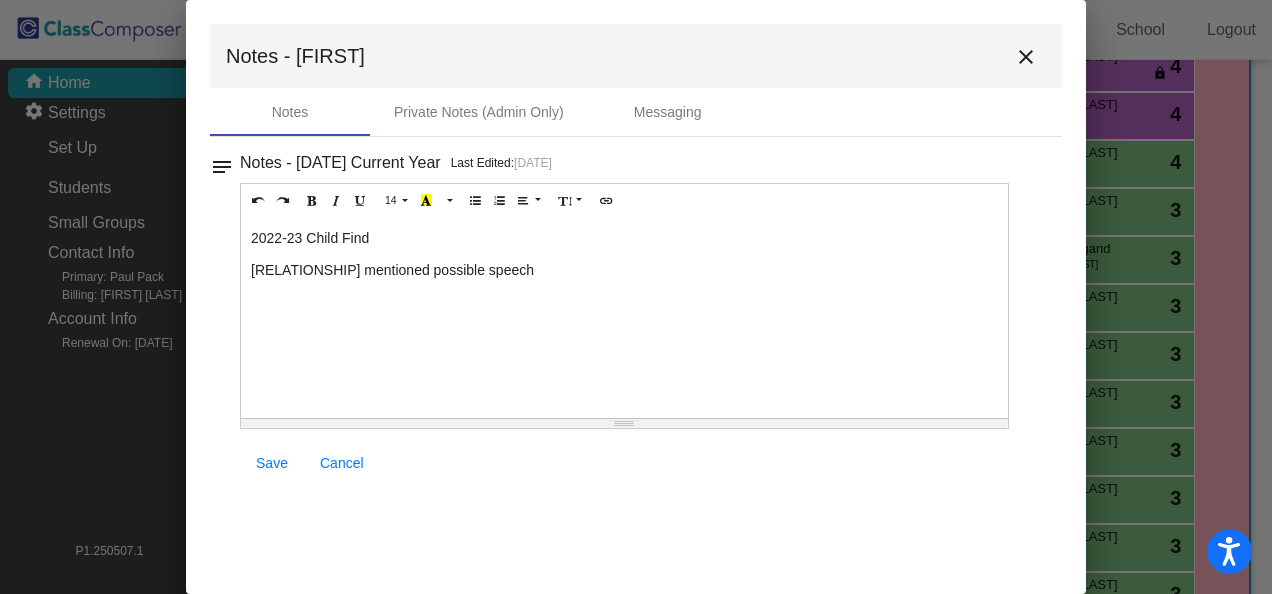 click on "Save" at bounding box center (272, 463) 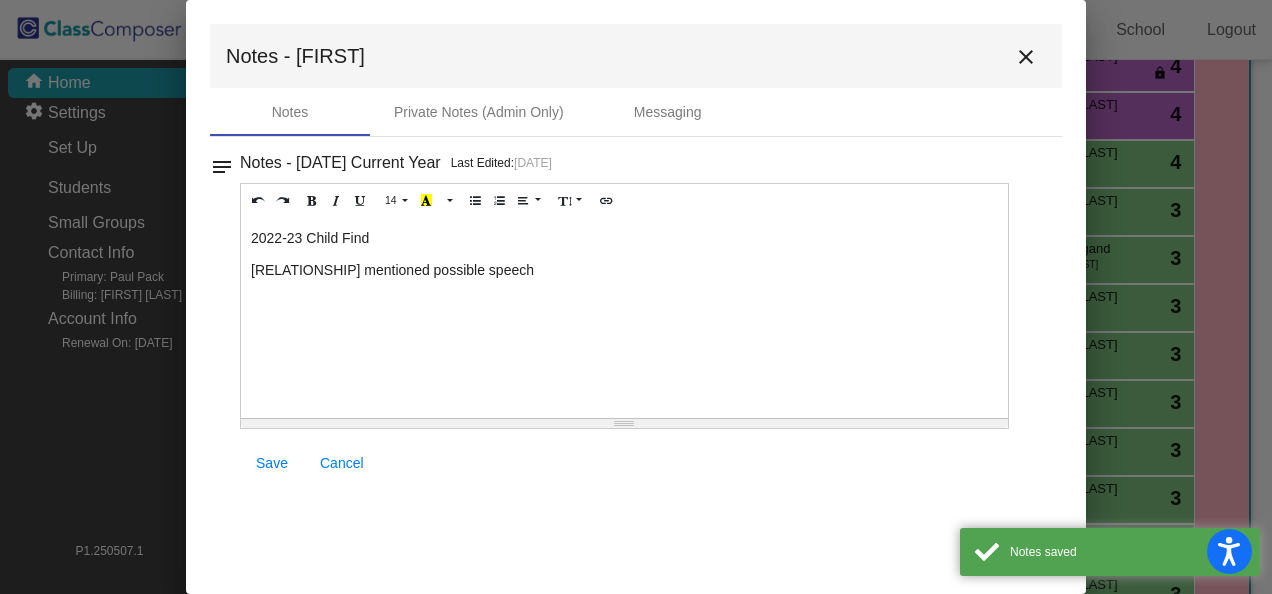 click on "close" at bounding box center (1026, 57) 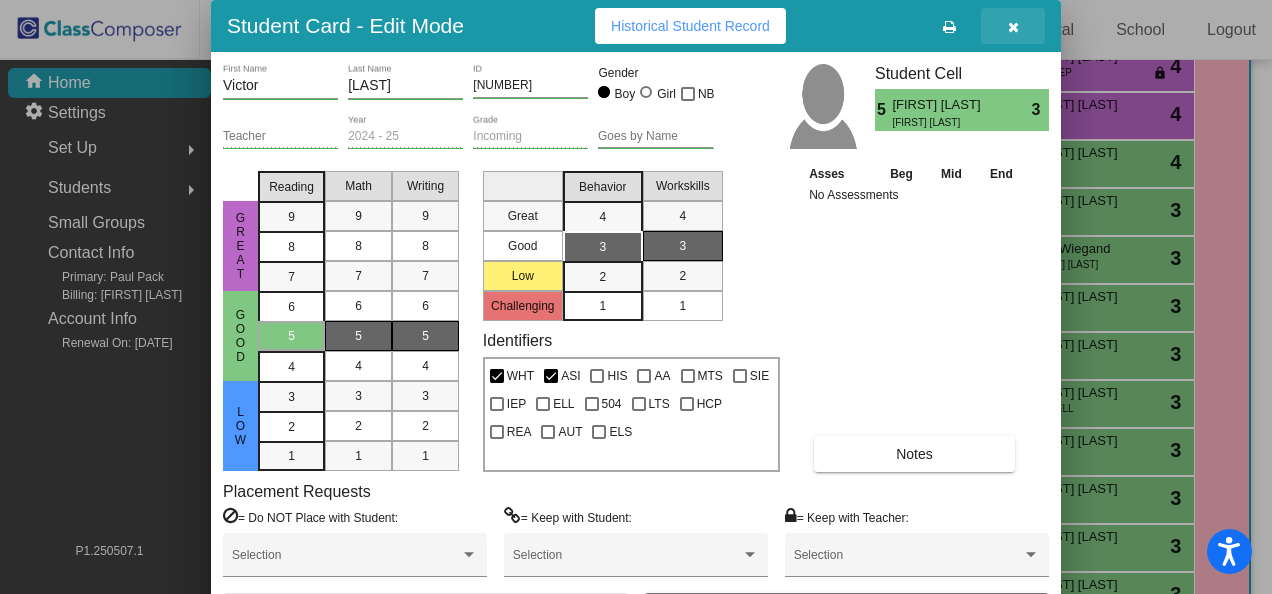 click at bounding box center (1013, 27) 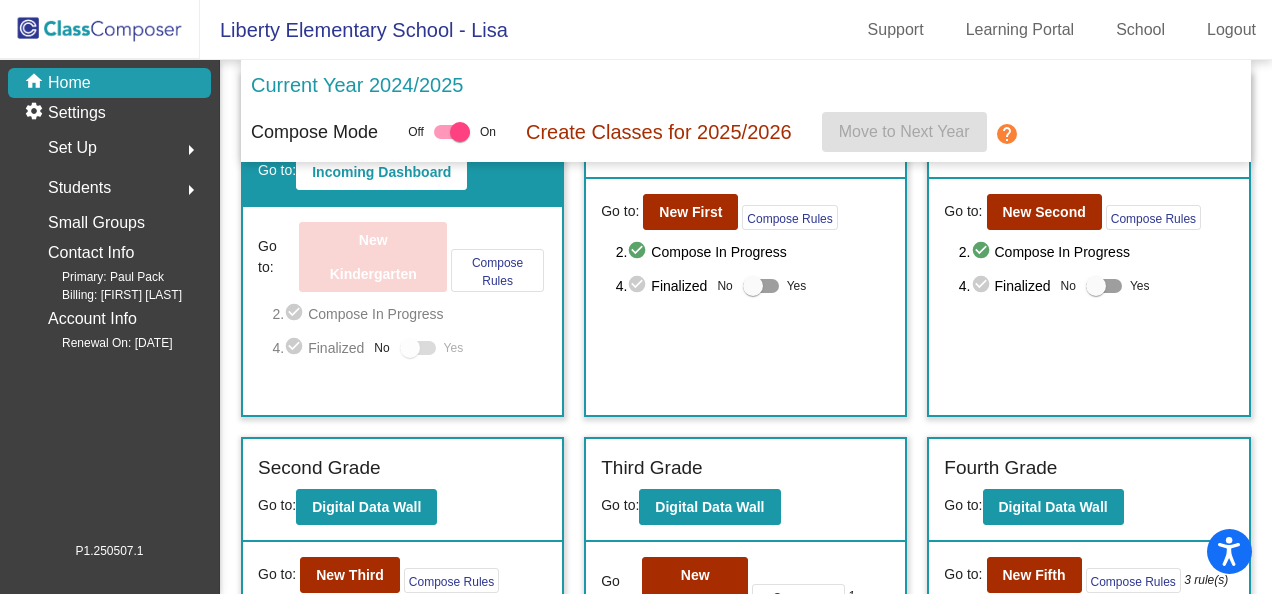 scroll, scrollTop: 200, scrollLeft: 0, axis: vertical 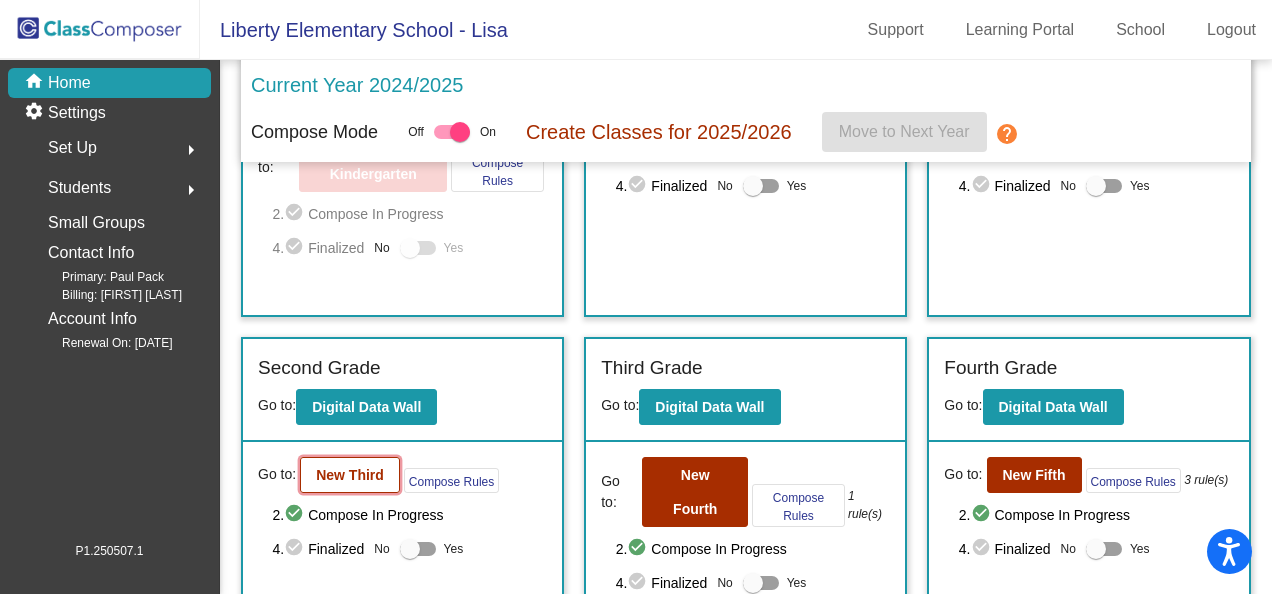 click on "New Third" 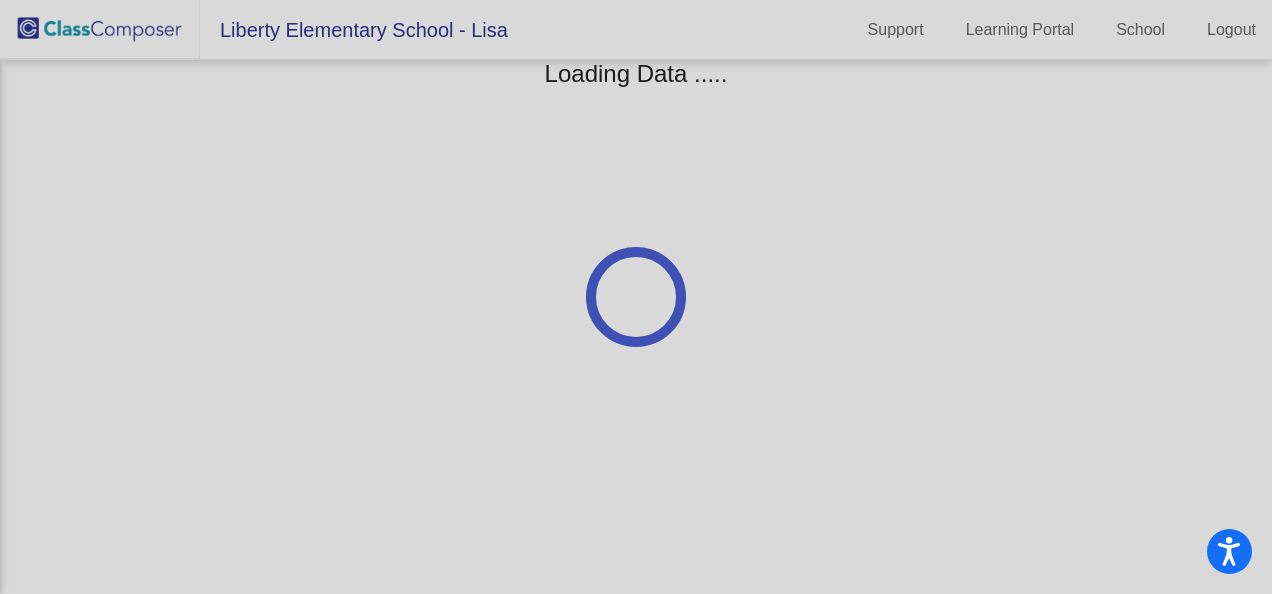 scroll, scrollTop: 0, scrollLeft: 0, axis: both 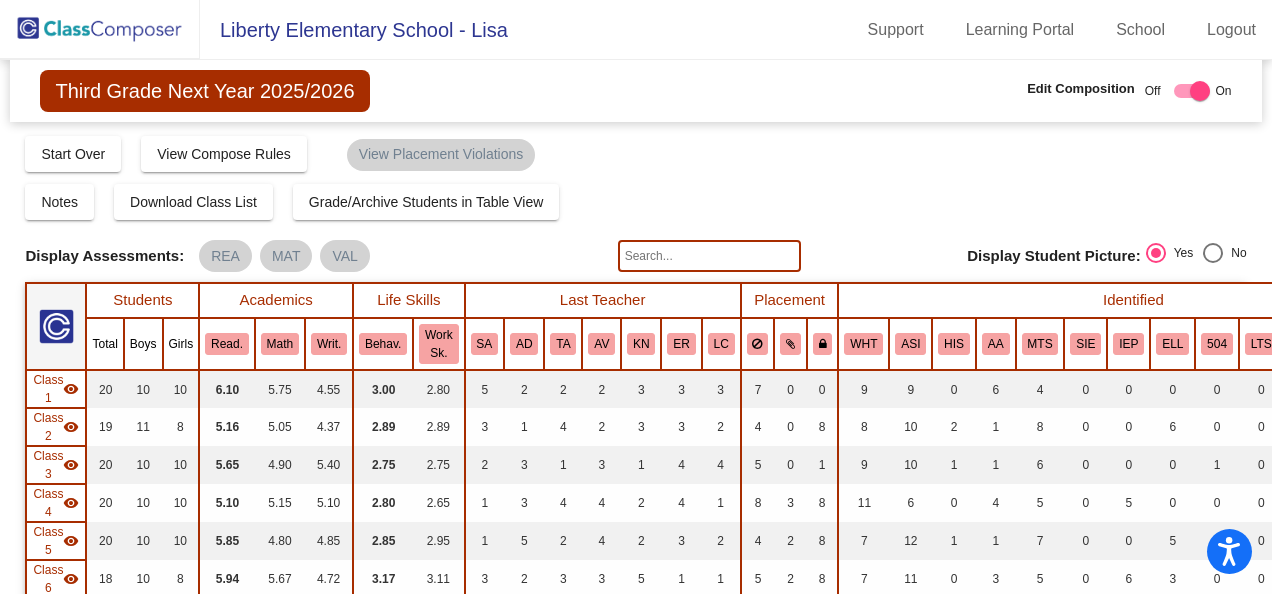 click 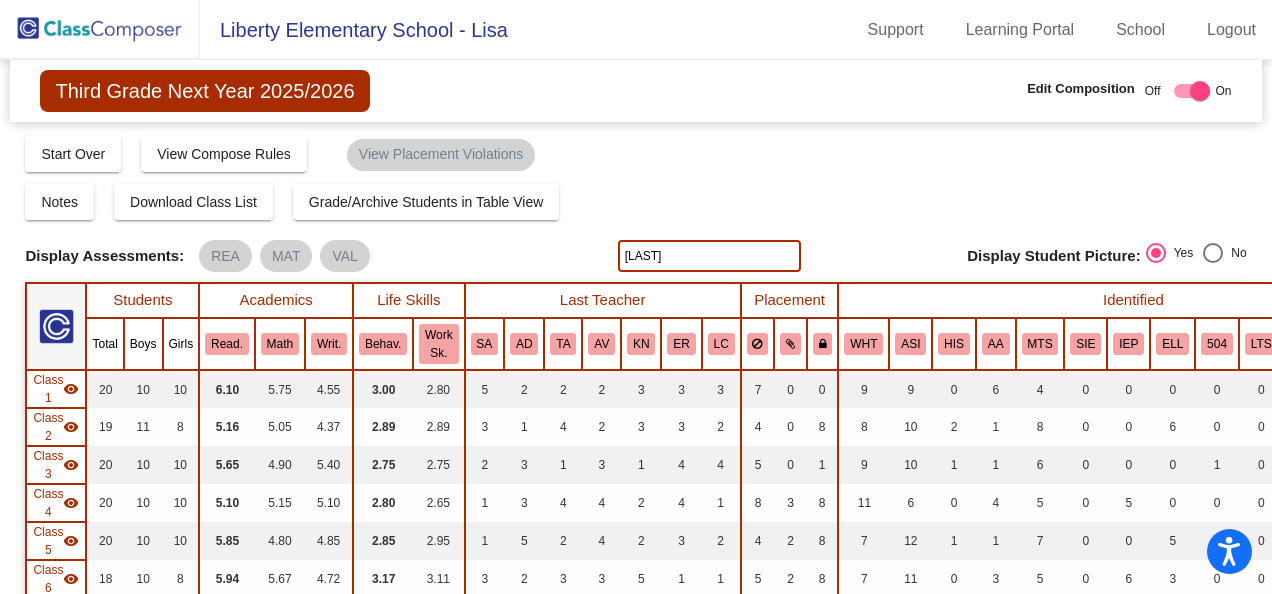 type on "[LAST]" 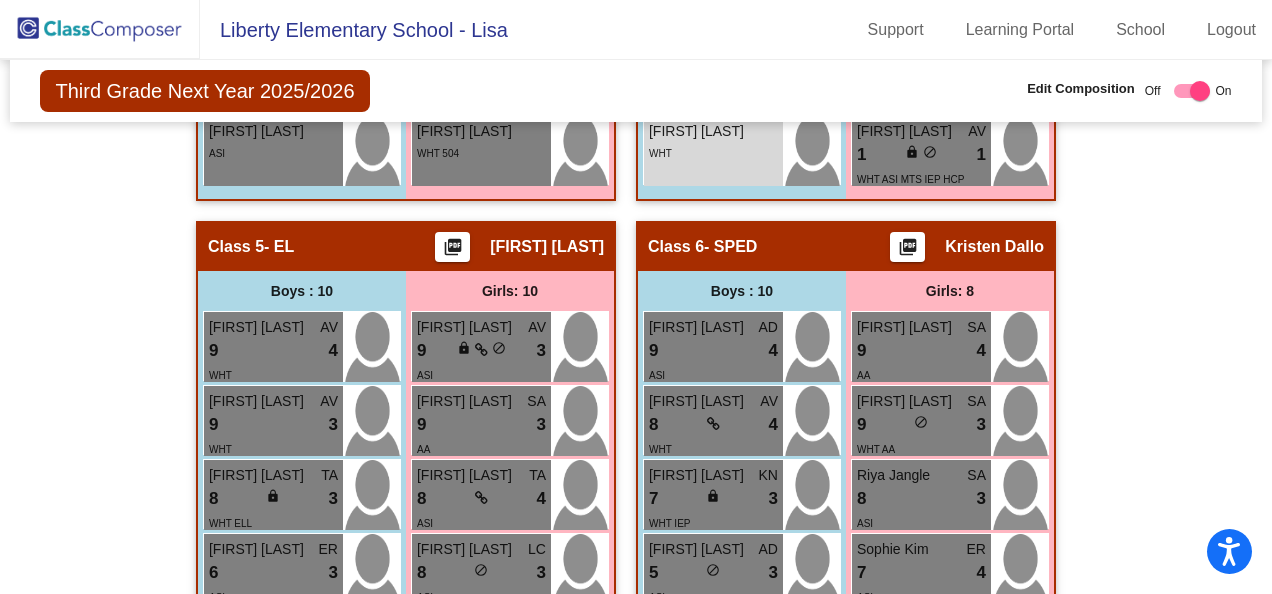scroll, scrollTop: 2000, scrollLeft: 0, axis: vertical 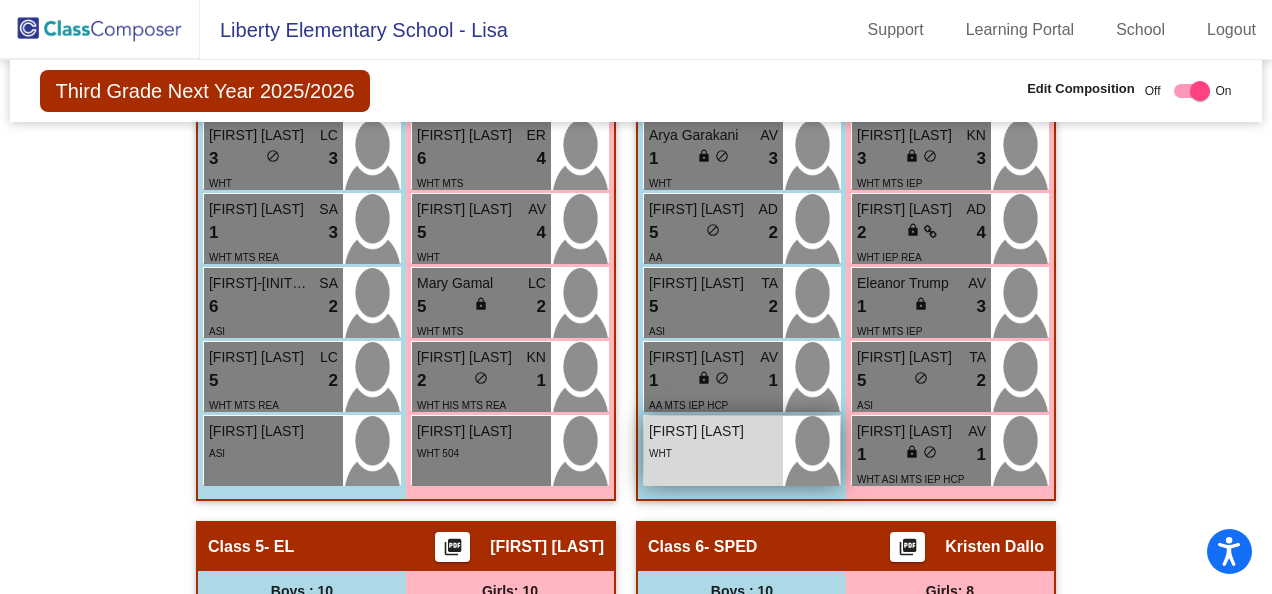click on "WHT" at bounding box center [713, 452] 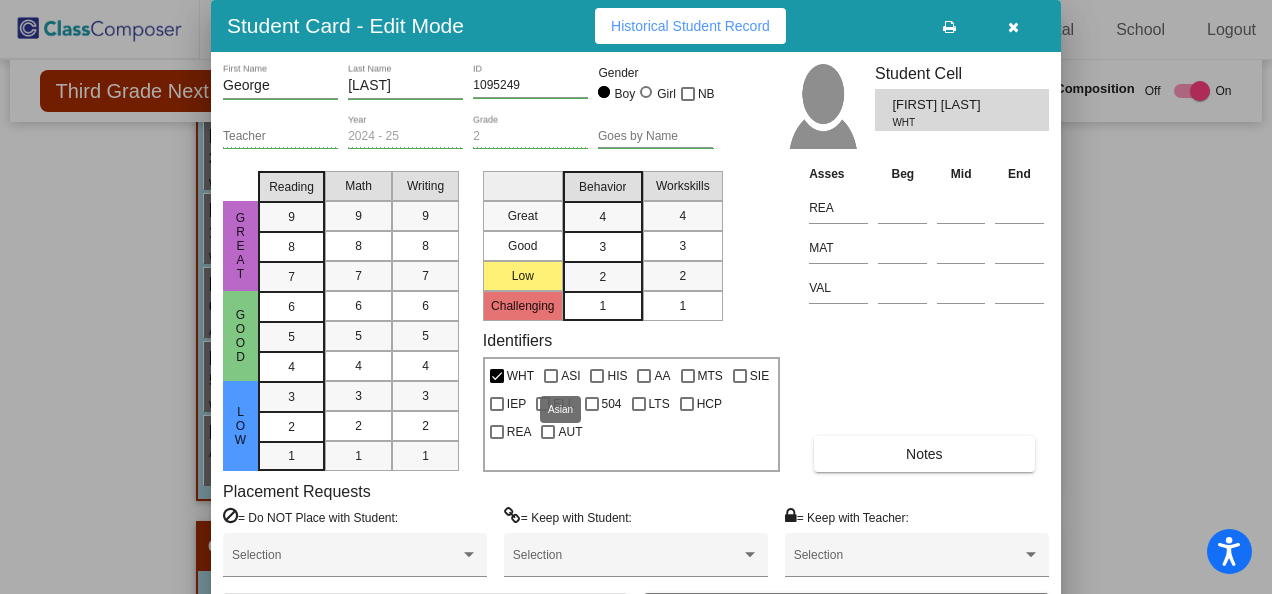 click at bounding box center (551, 376) 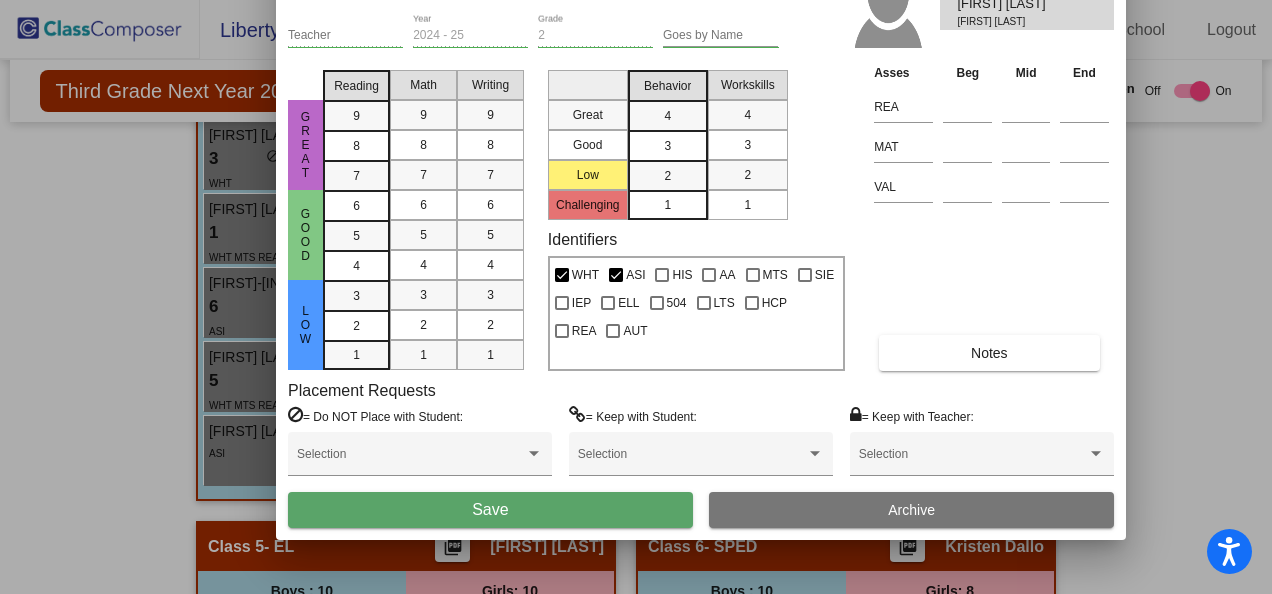 drag, startPoint x: 852, startPoint y: 28, endPoint x: 917, endPoint y: -73, distance: 120.108284 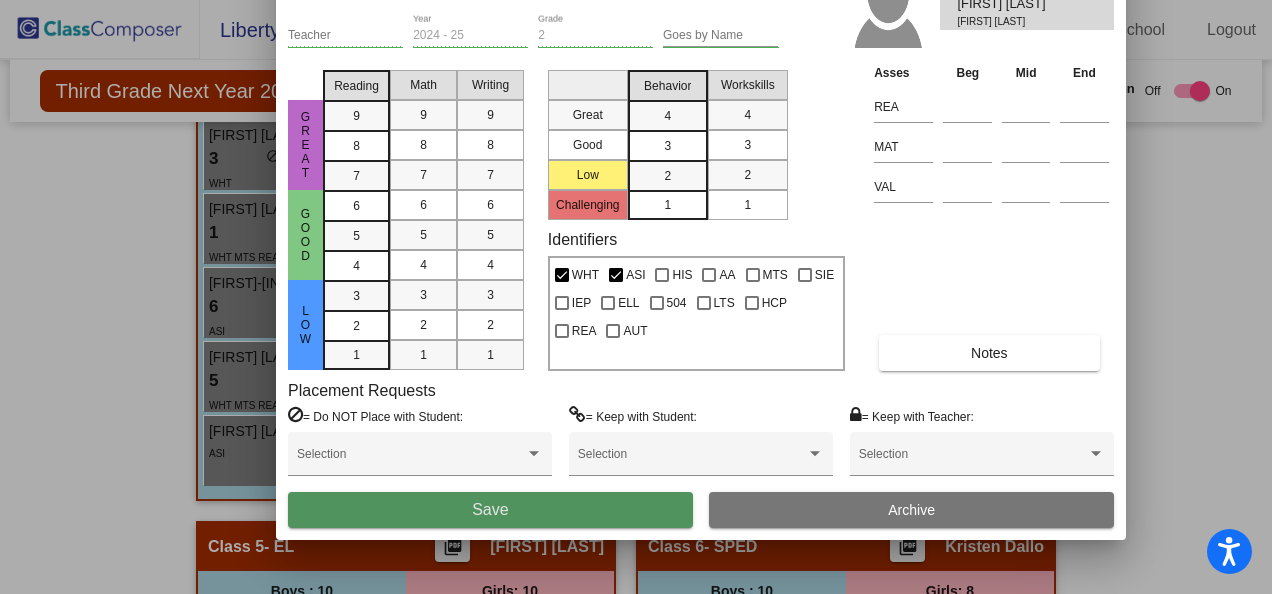 click on "Save" at bounding box center [490, 510] 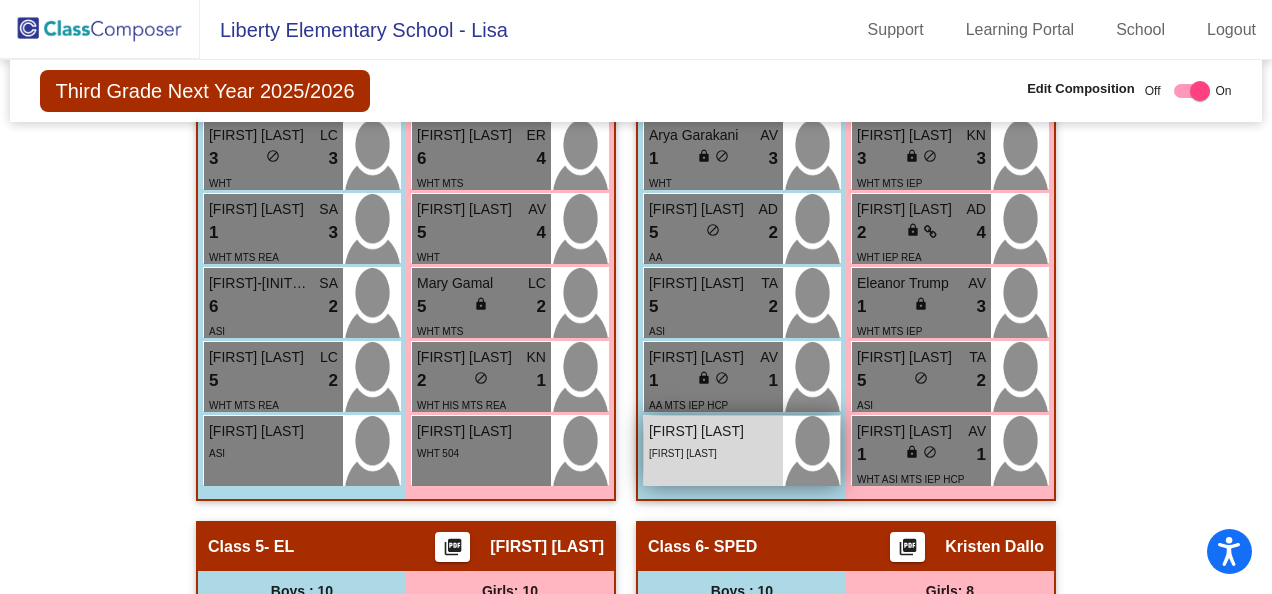 click on "[FIRST] [LAST]" at bounding box center [699, 431] 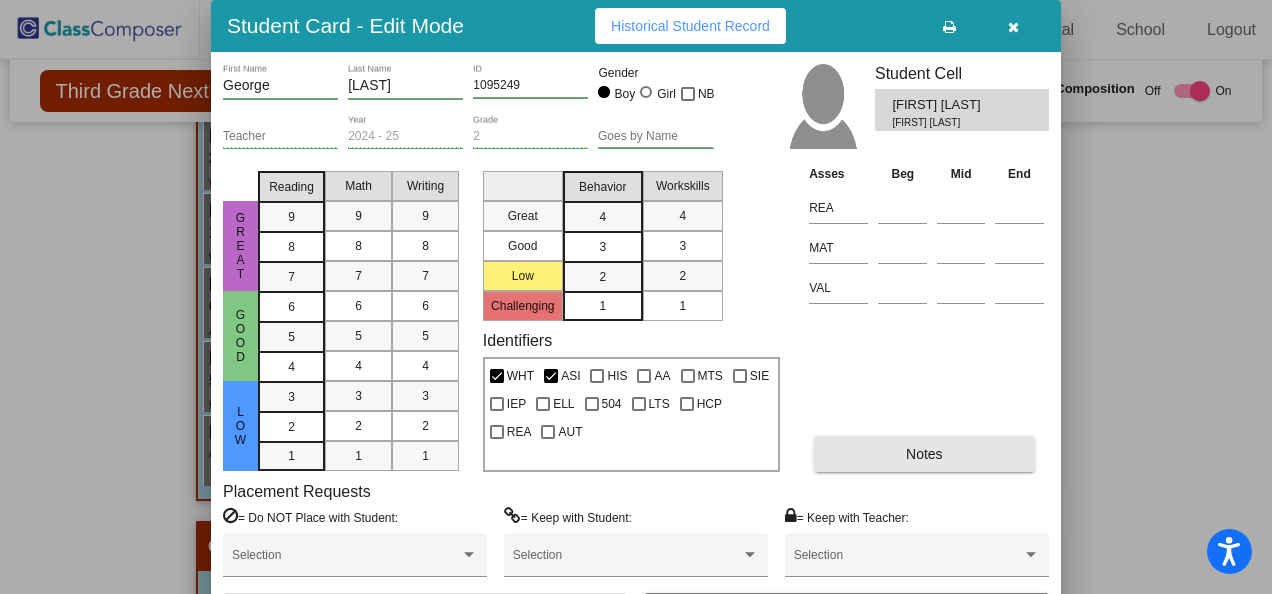 click on "Notes" at bounding box center [924, 454] 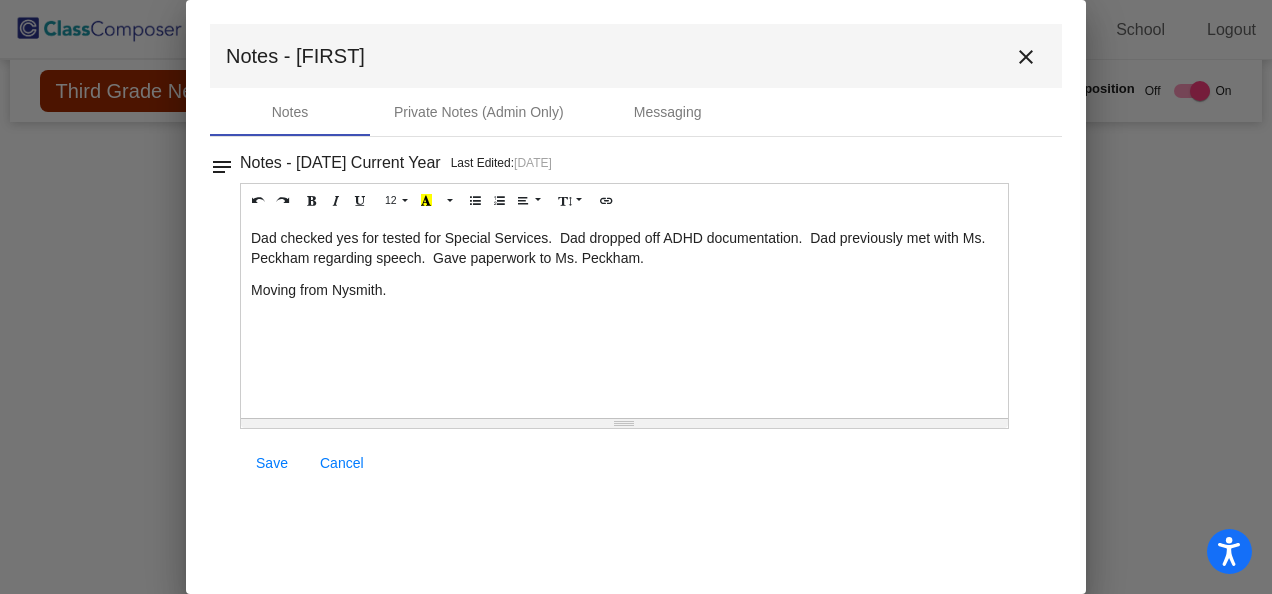 click on "Save" at bounding box center (272, 463) 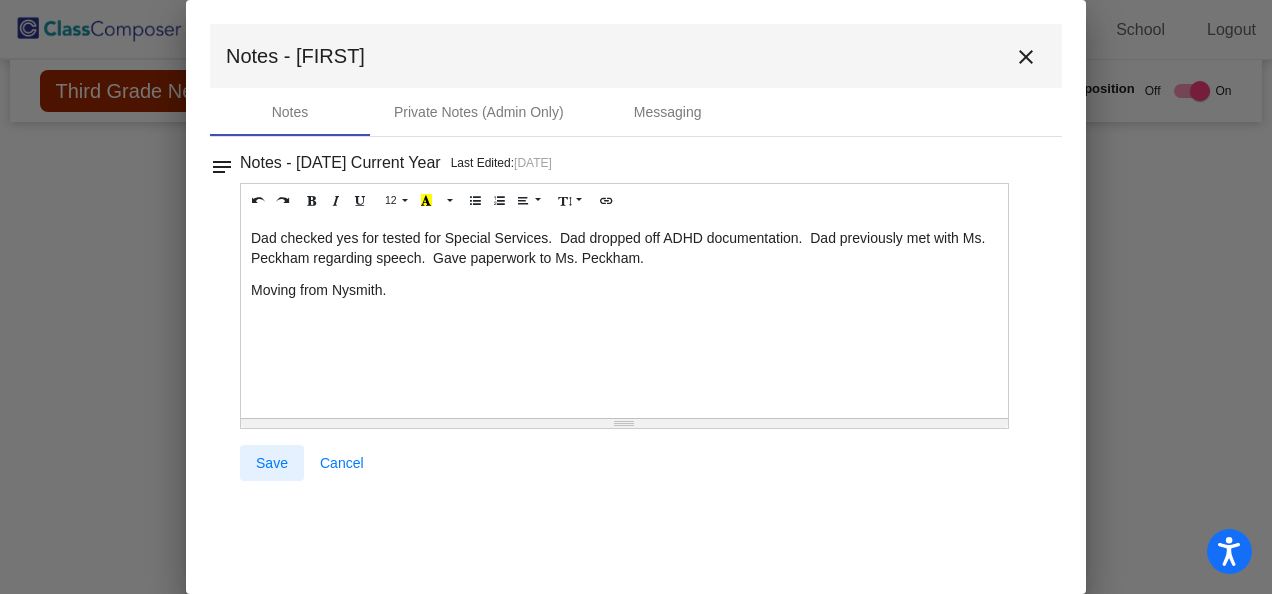 click on "Save" at bounding box center [272, 463] 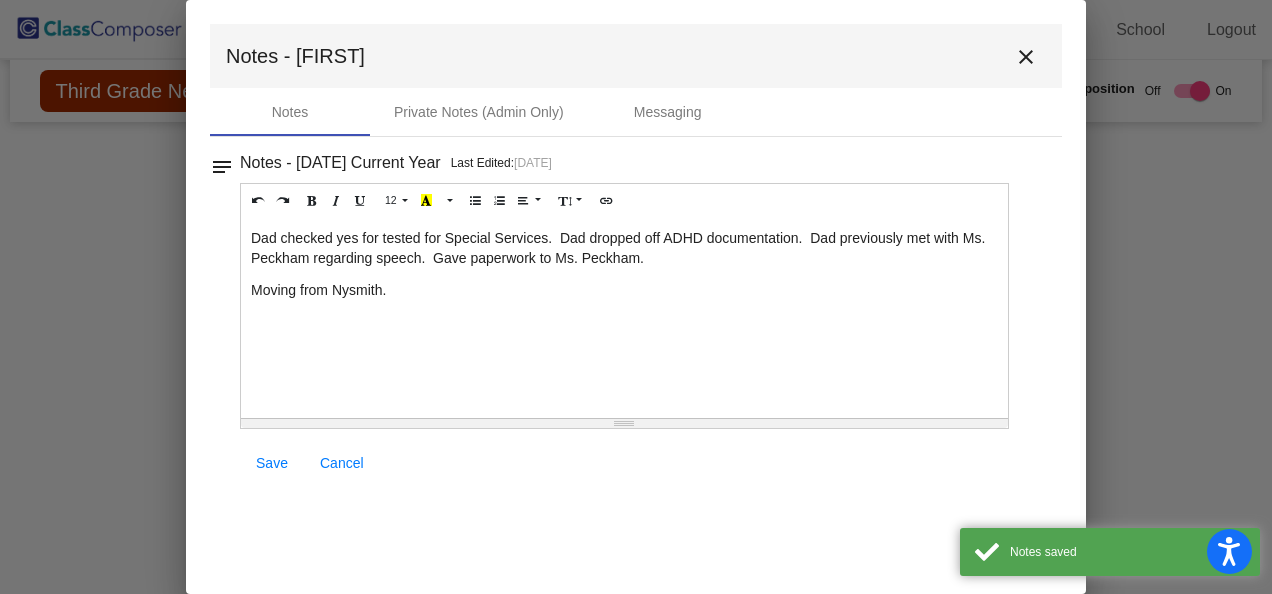 click on "close" at bounding box center (1026, 57) 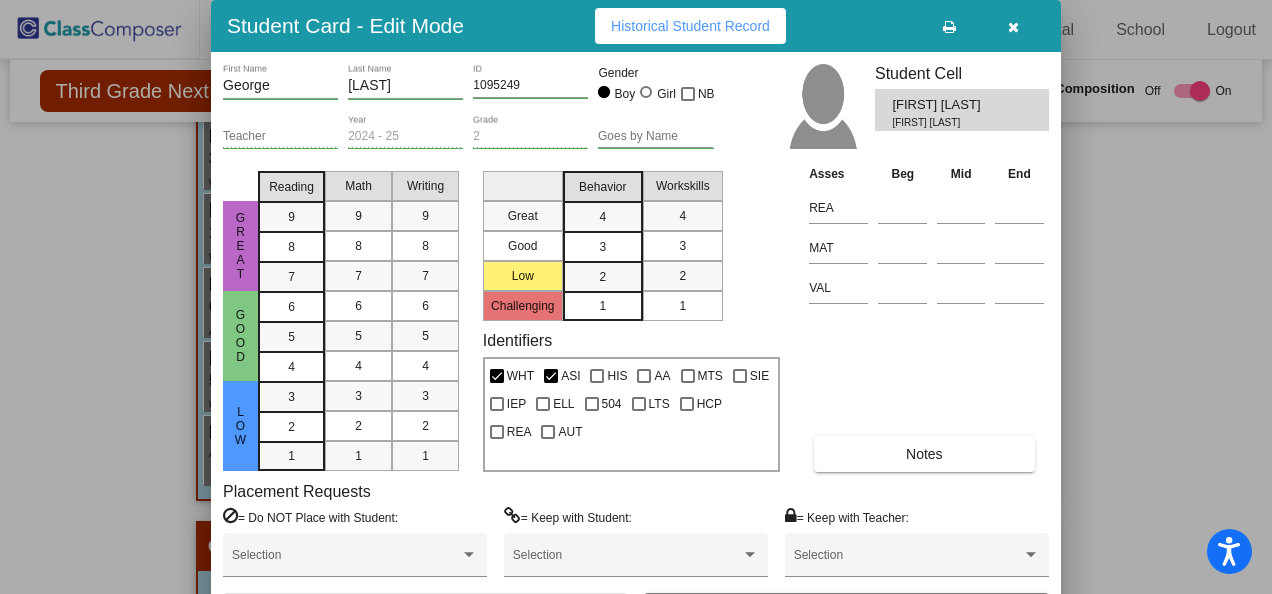 click at bounding box center (1013, 27) 